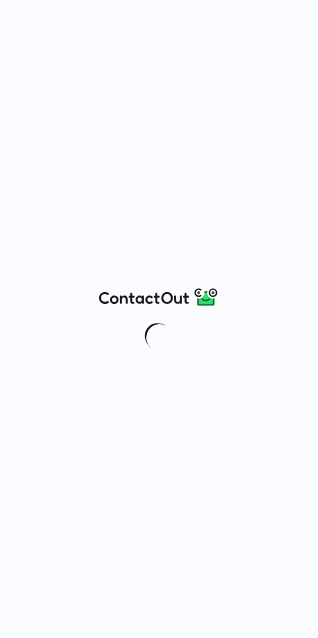scroll, scrollTop: 0, scrollLeft: 0, axis: both 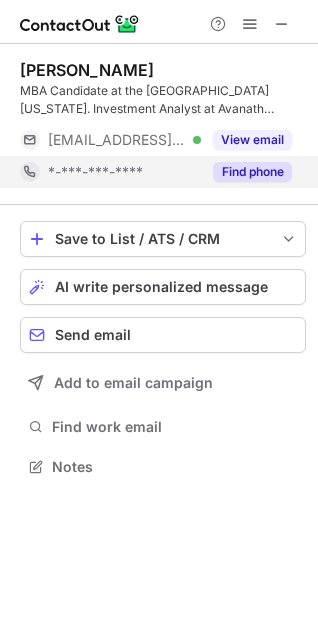 click on "Find phone" at bounding box center [252, 172] 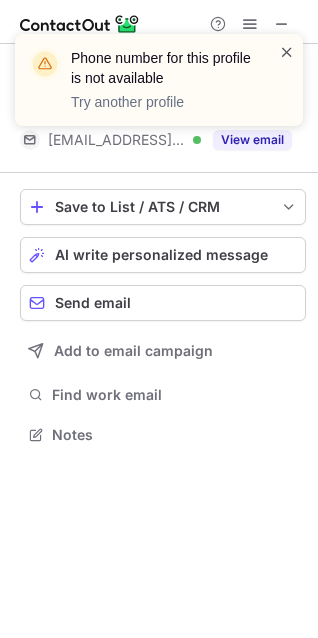 scroll, scrollTop: 421, scrollLeft: 318, axis: both 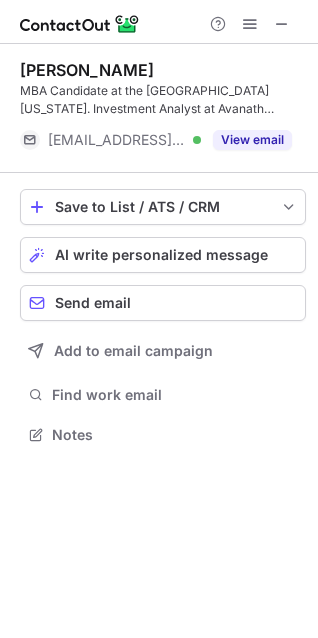 drag, startPoint x: 291, startPoint y: 26, endPoint x: 158, endPoint y: 26, distance: 133 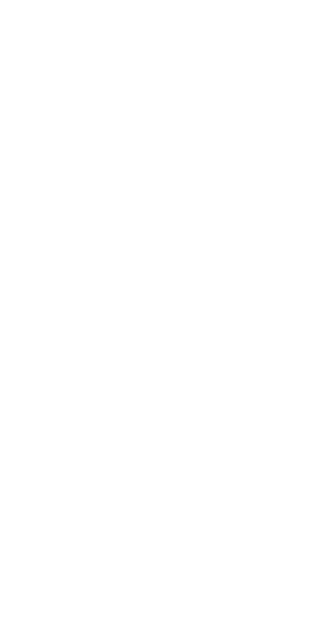 scroll, scrollTop: 0, scrollLeft: 0, axis: both 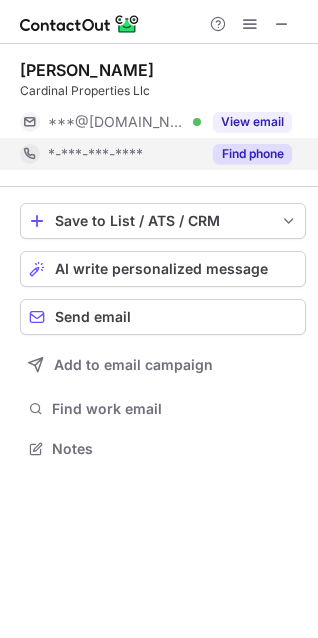 click on "Find phone" at bounding box center (252, 154) 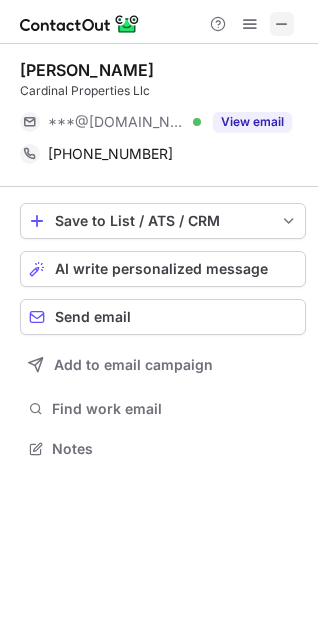 click at bounding box center (282, 24) 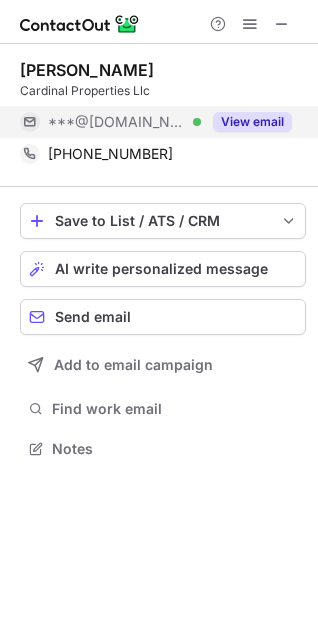 click on "View email" at bounding box center (252, 122) 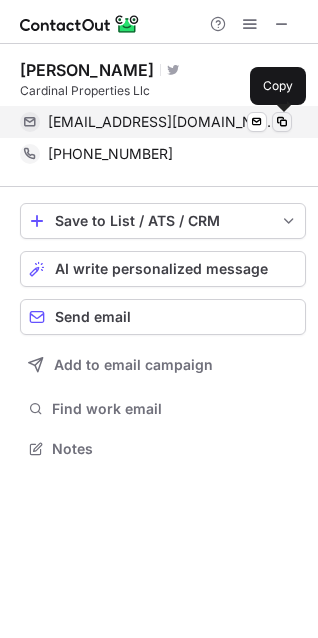 click at bounding box center (282, 122) 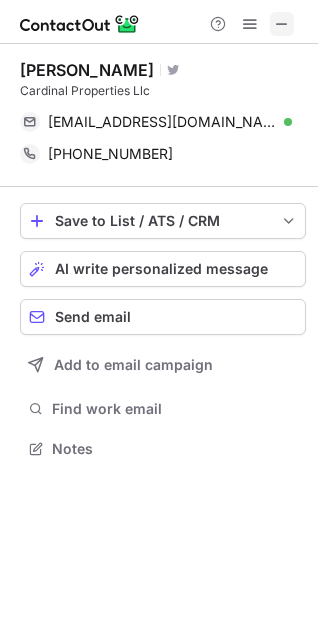 click at bounding box center (282, 24) 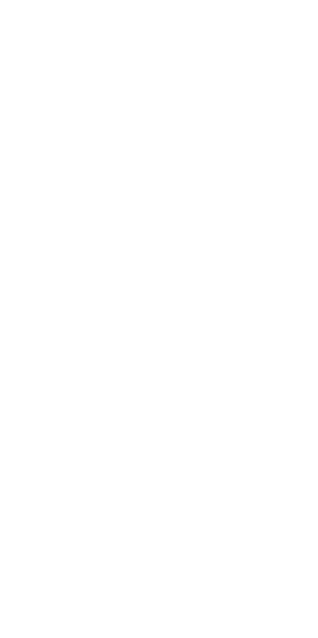 scroll, scrollTop: 0, scrollLeft: 0, axis: both 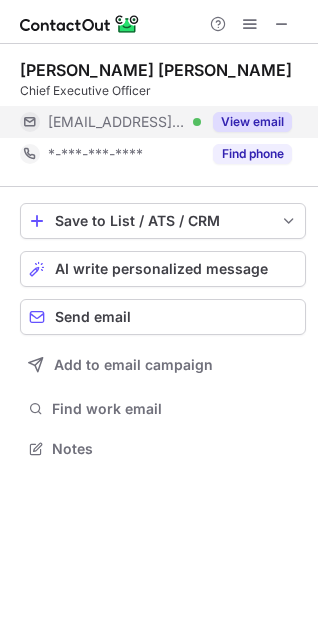 click on "View email" at bounding box center [252, 122] 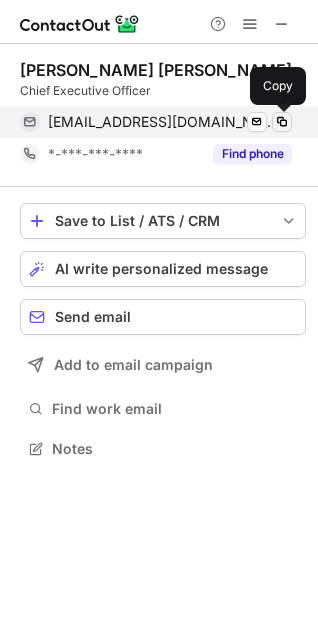 click at bounding box center [282, 122] 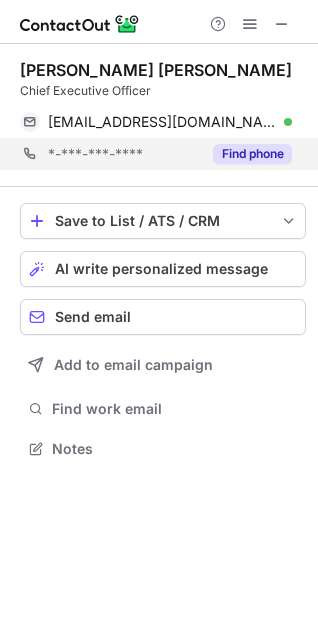 scroll, scrollTop: 435, scrollLeft: 318, axis: both 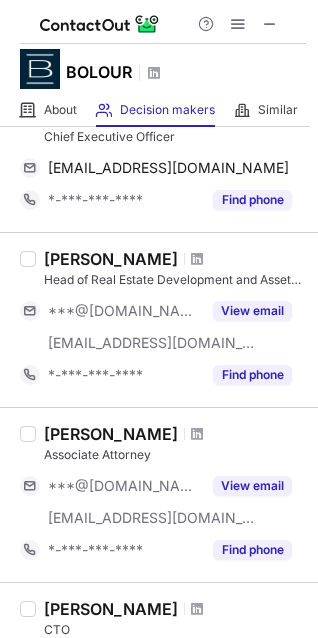 click on "Sahil Gandhi Head of Real Estate Development and Asset Manager ***@gmail.com ***@bolourassociates.com View email *-***-***-**** Find phone" at bounding box center (171, 320) 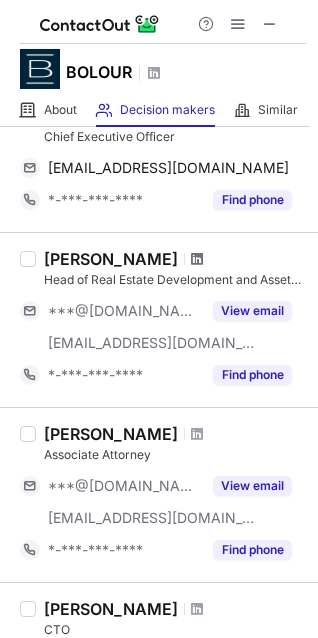 click at bounding box center (197, 259) 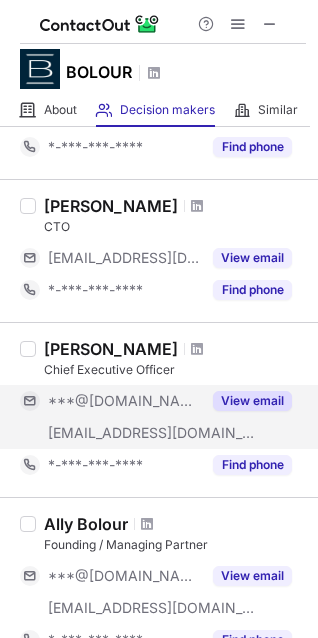 scroll, scrollTop: 669, scrollLeft: 0, axis: vertical 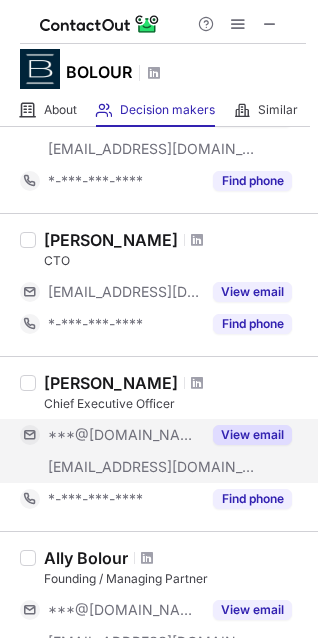 click on "View email" at bounding box center (252, 435) 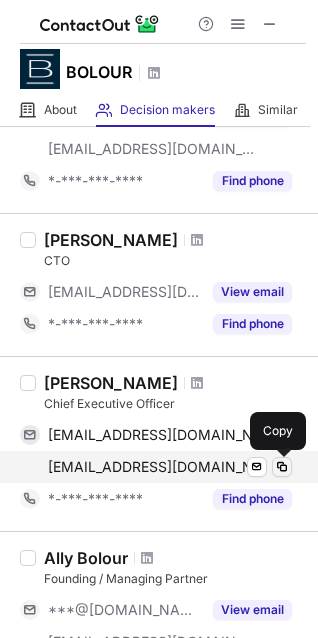 click at bounding box center (282, 467) 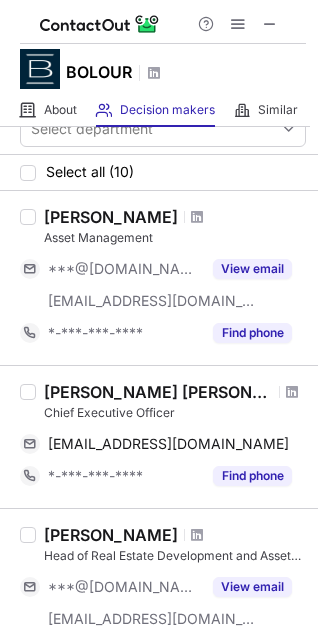 scroll, scrollTop: 0, scrollLeft: 0, axis: both 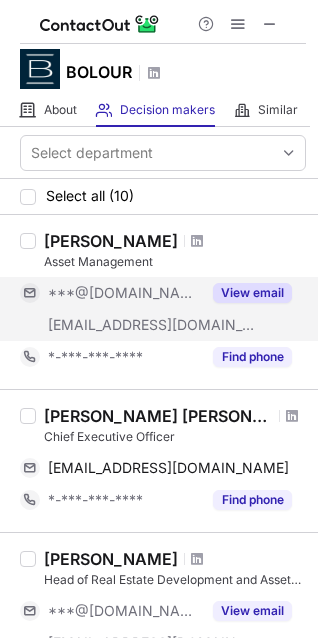 click on "View email" at bounding box center [252, 293] 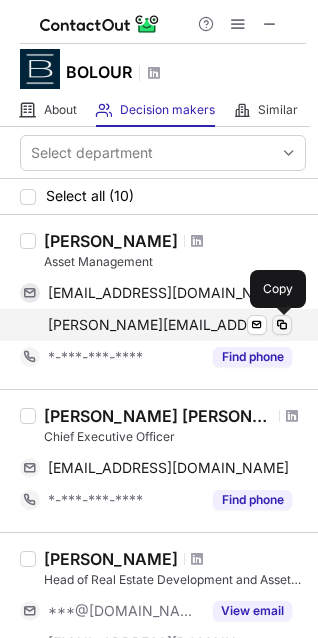 click at bounding box center [282, 325] 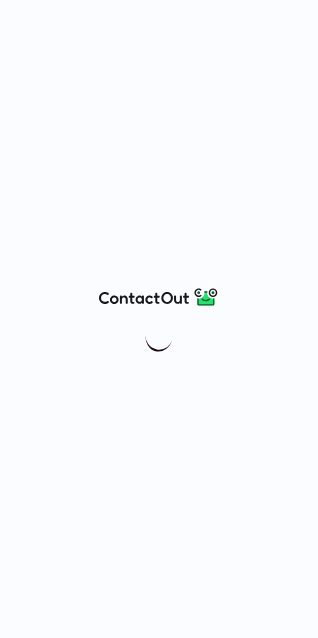 scroll, scrollTop: 0, scrollLeft: 0, axis: both 